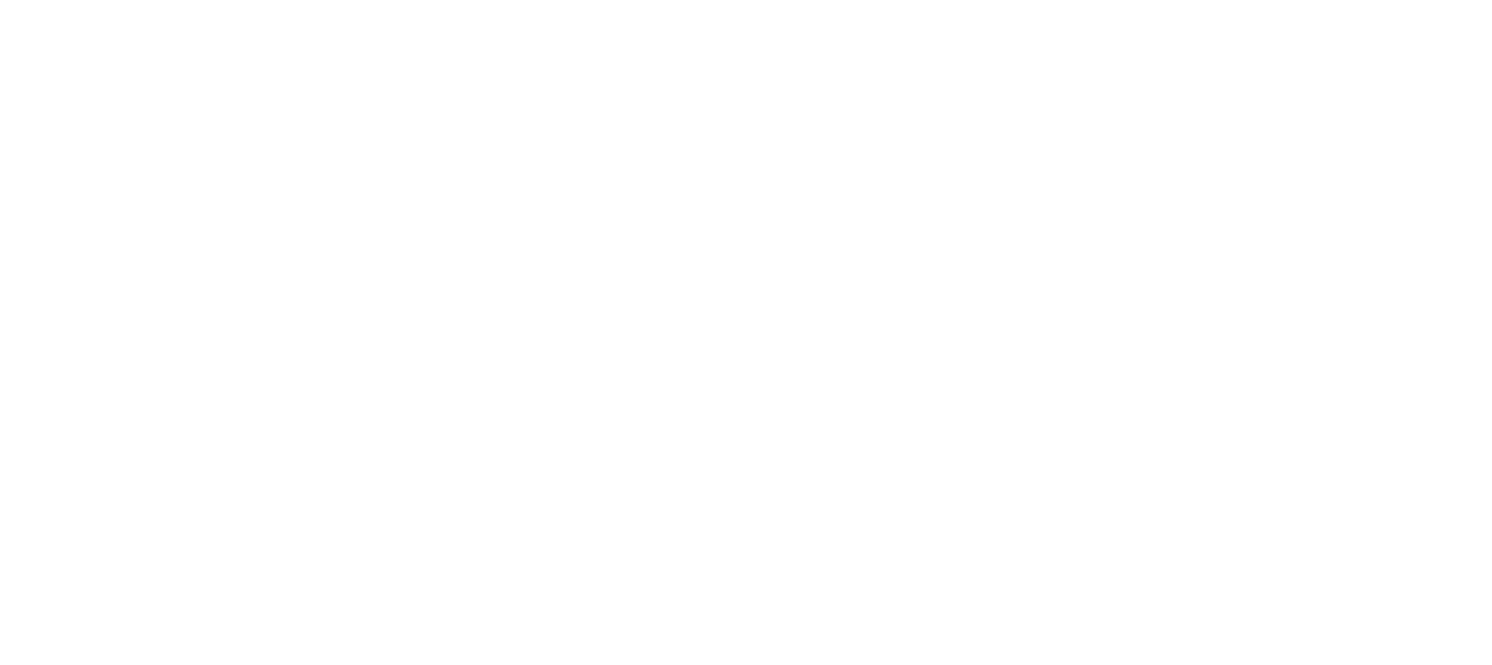 scroll, scrollTop: 0, scrollLeft: 0, axis: both 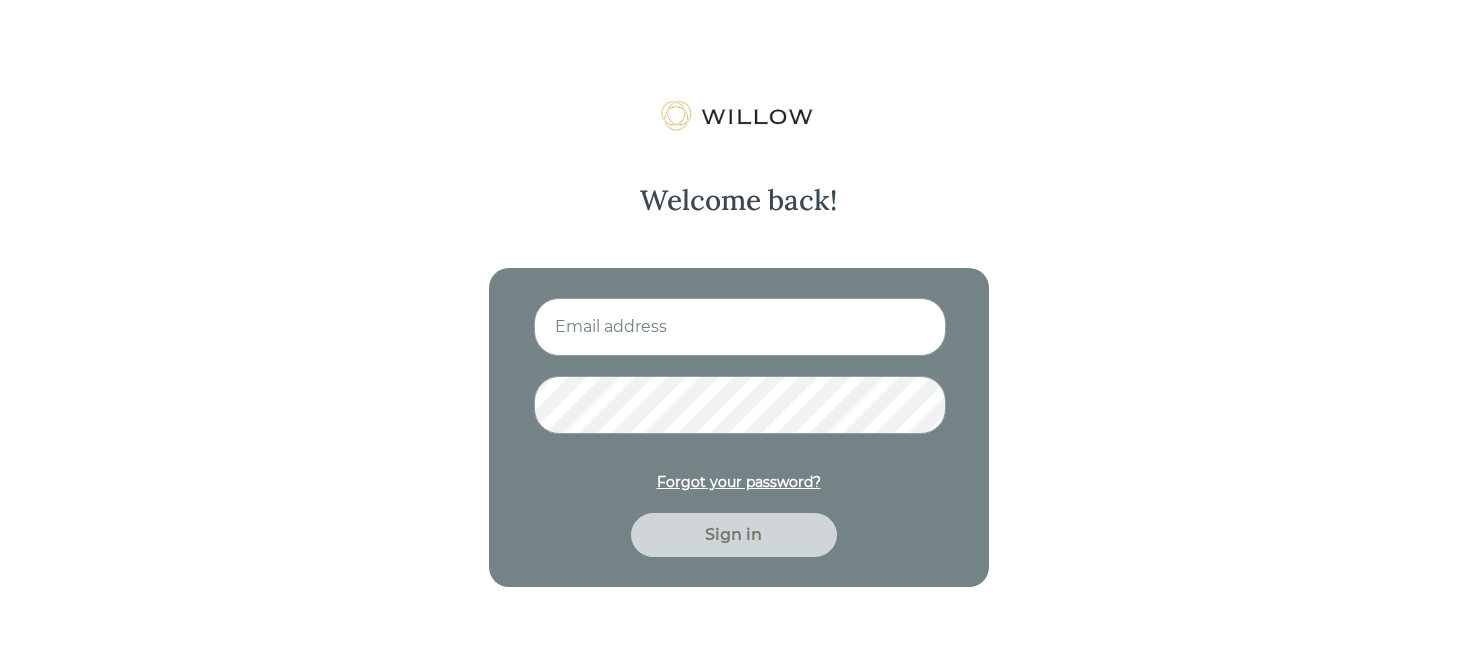 click at bounding box center [740, 327] 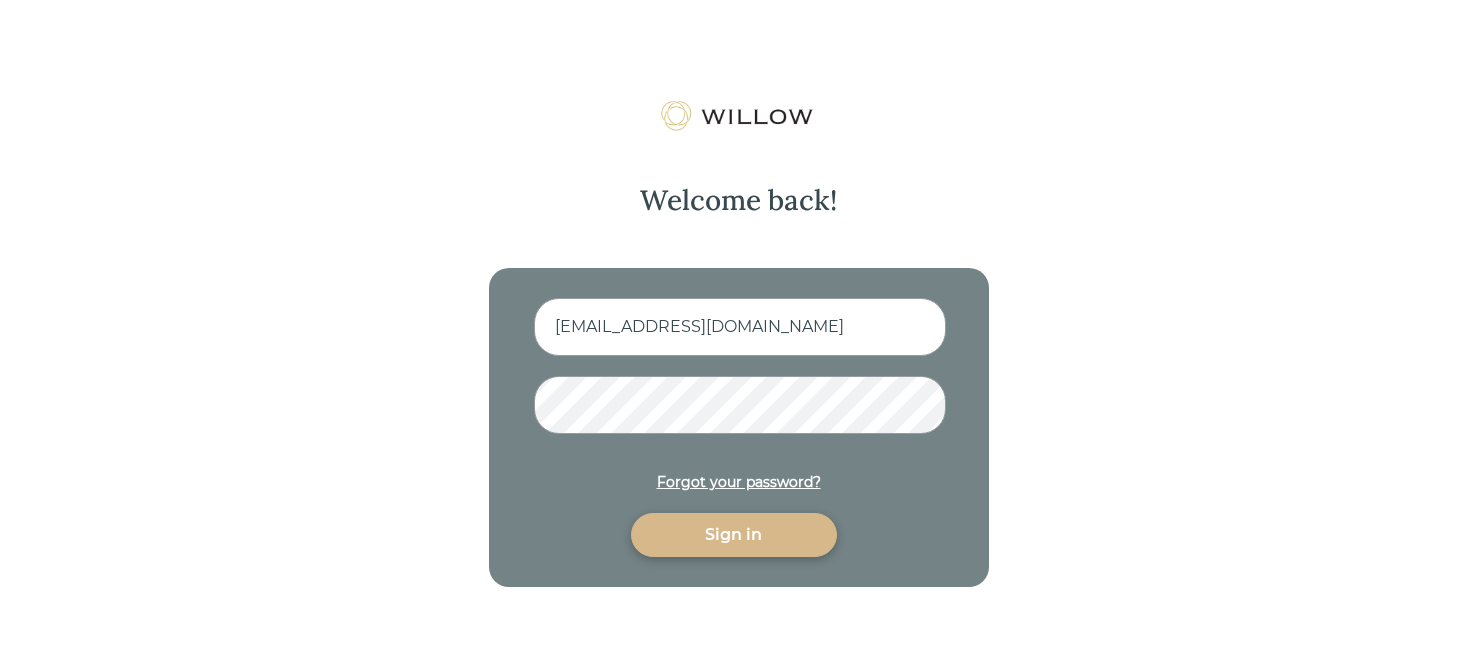 click on "Sign in" at bounding box center (734, 535) 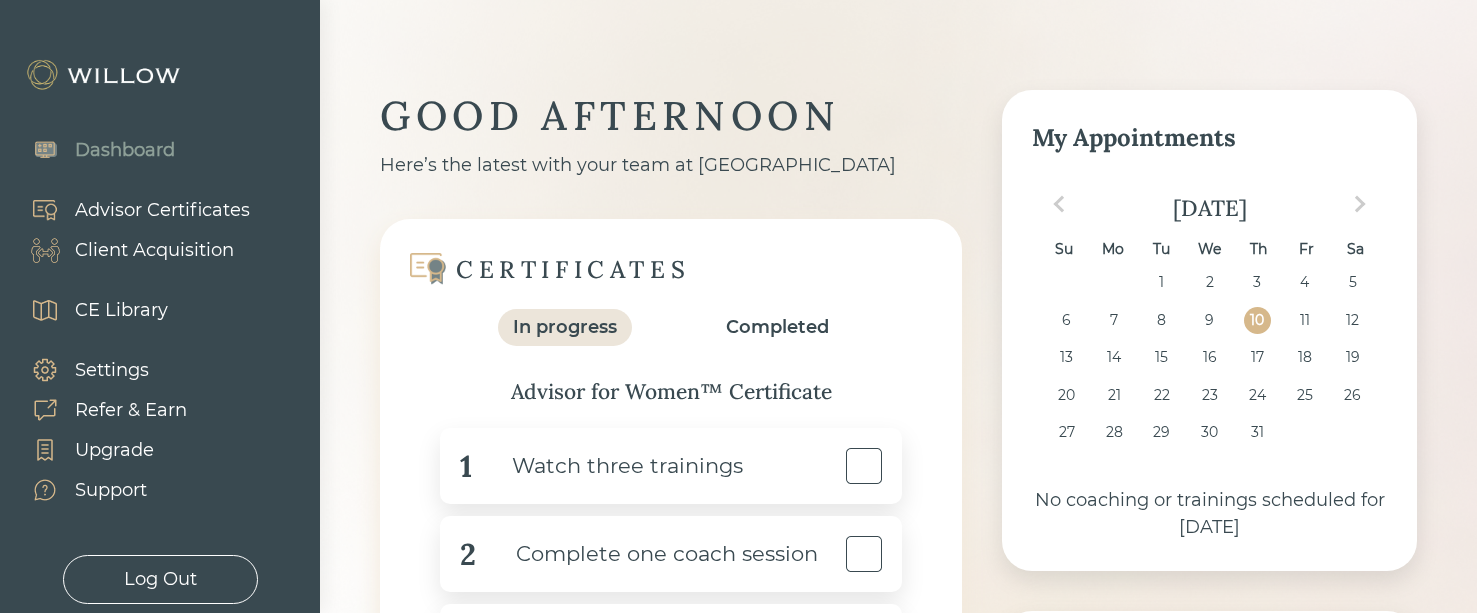 click on "Advisor Certificates" at bounding box center [162, 210] 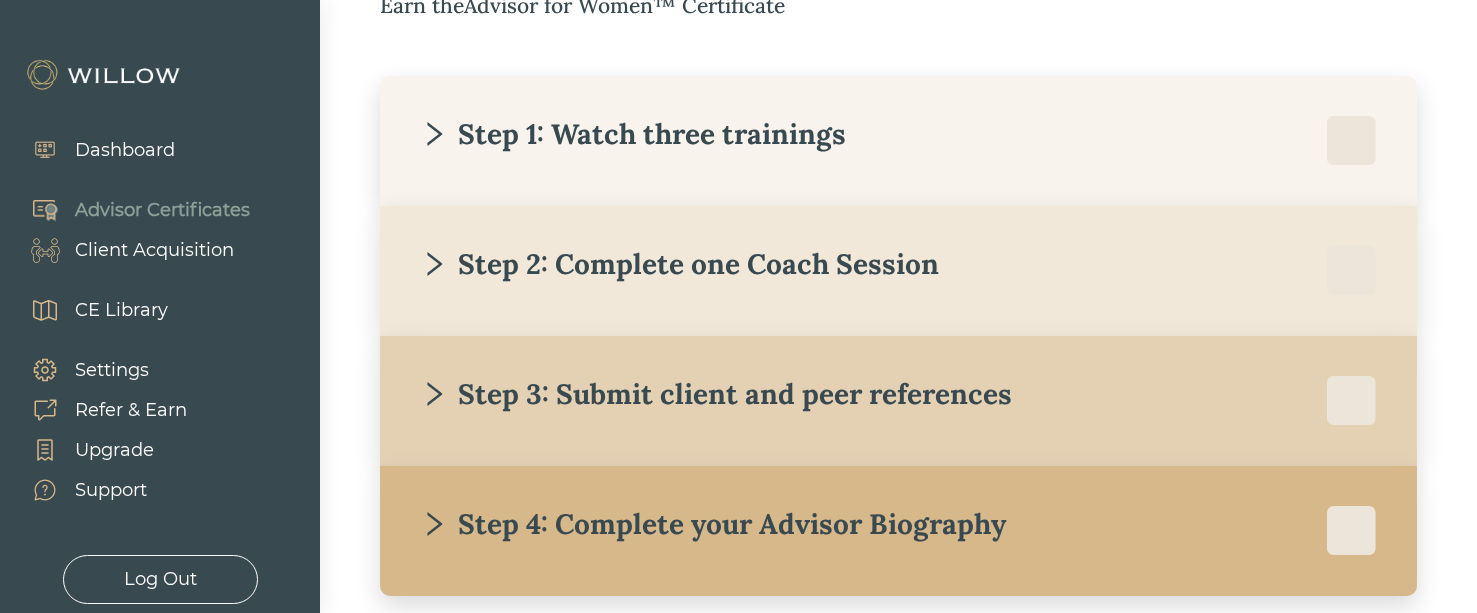 scroll, scrollTop: 329, scrollLeft: 0, axis: vertical 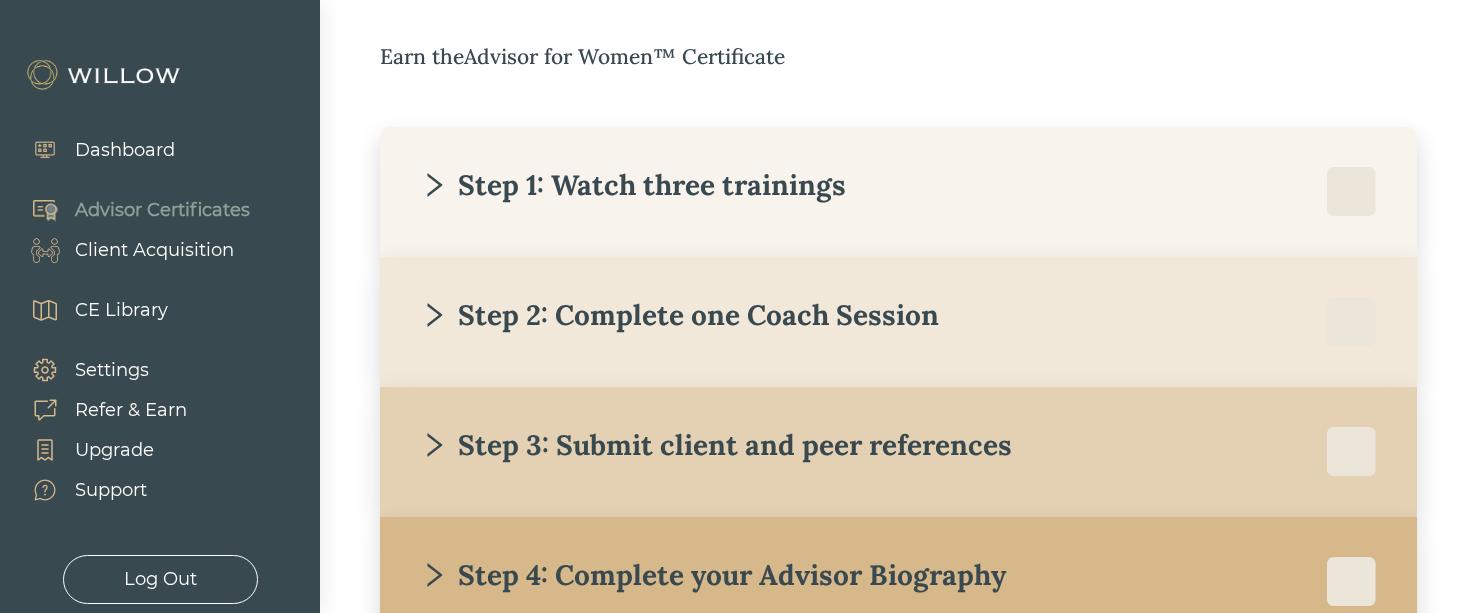 click 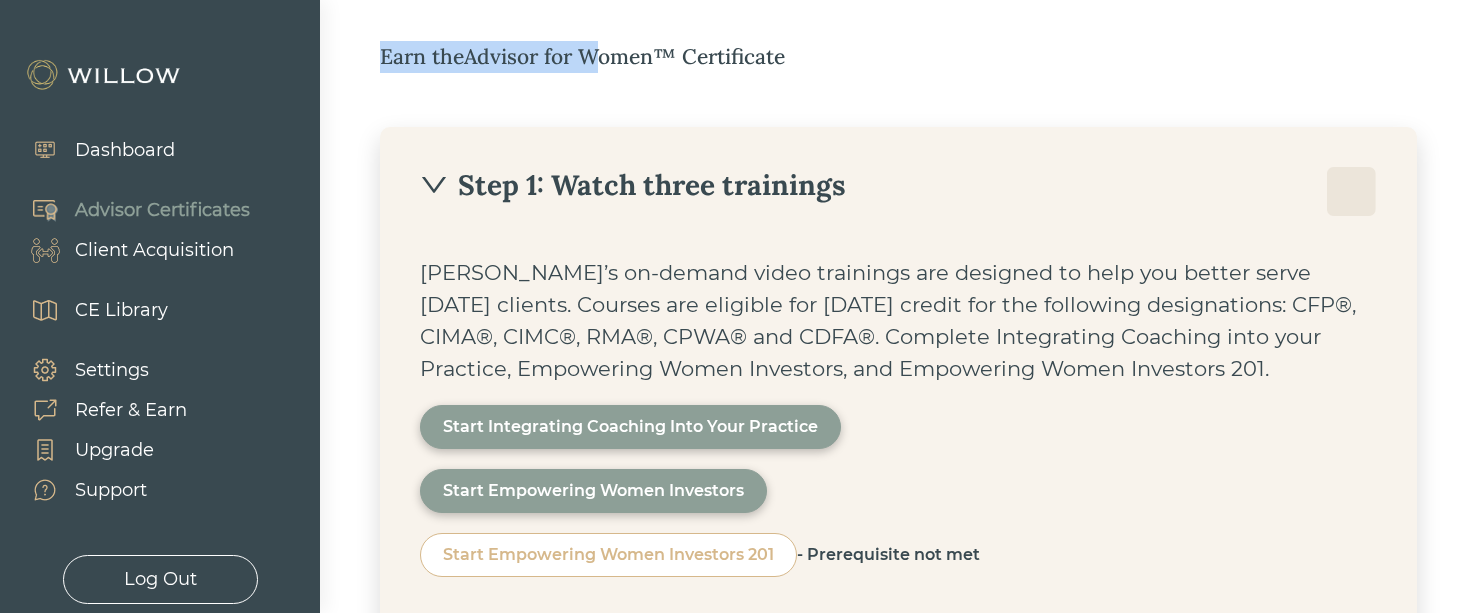 drag, startPoint x: 596, startPoint y: 64, endPoint x: 654, endPoint y: 74, distance: 58.855755 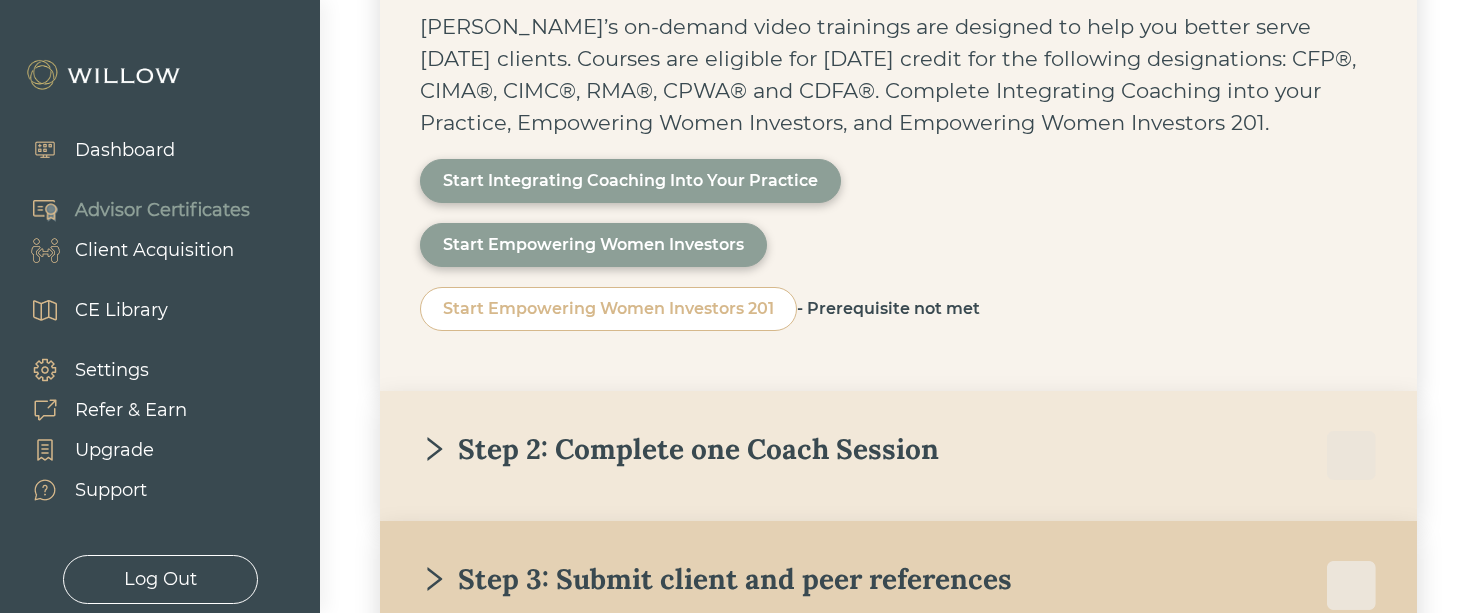 scroll, scrollTop: 577, scrollLeft: 0, axis: vertical 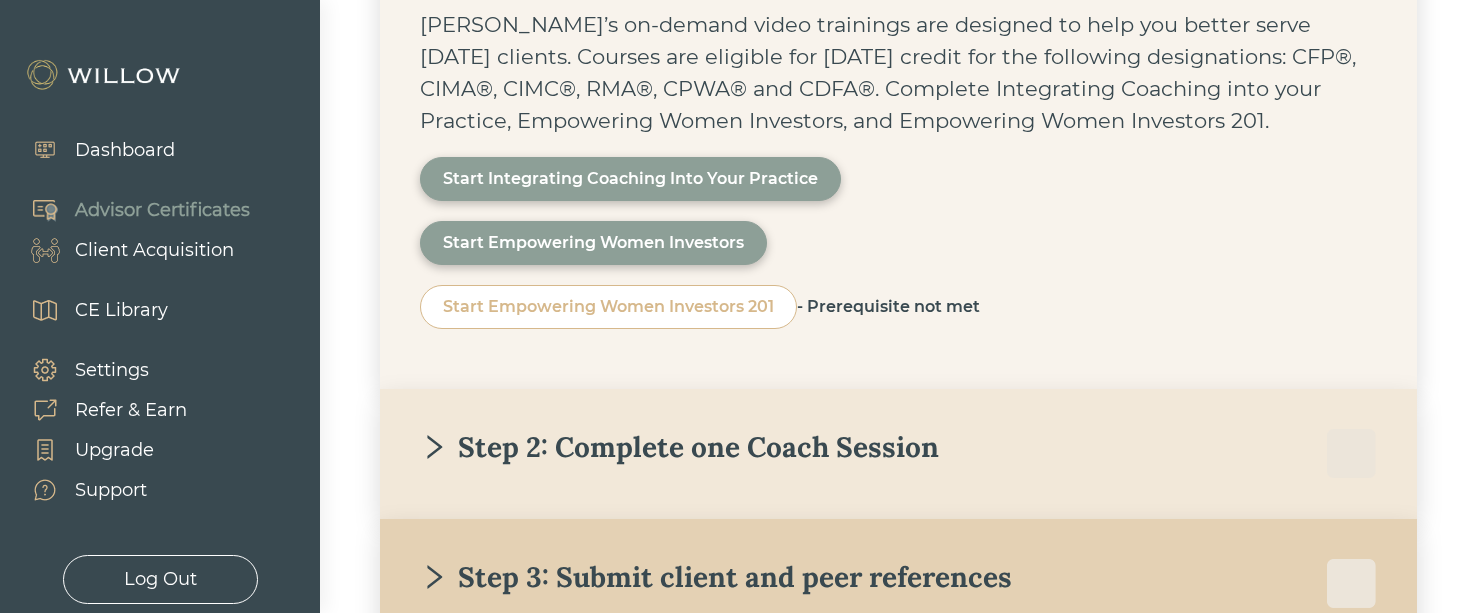 click on "Step 2: Complete one Coach Session" at bounding box center [679, 447] 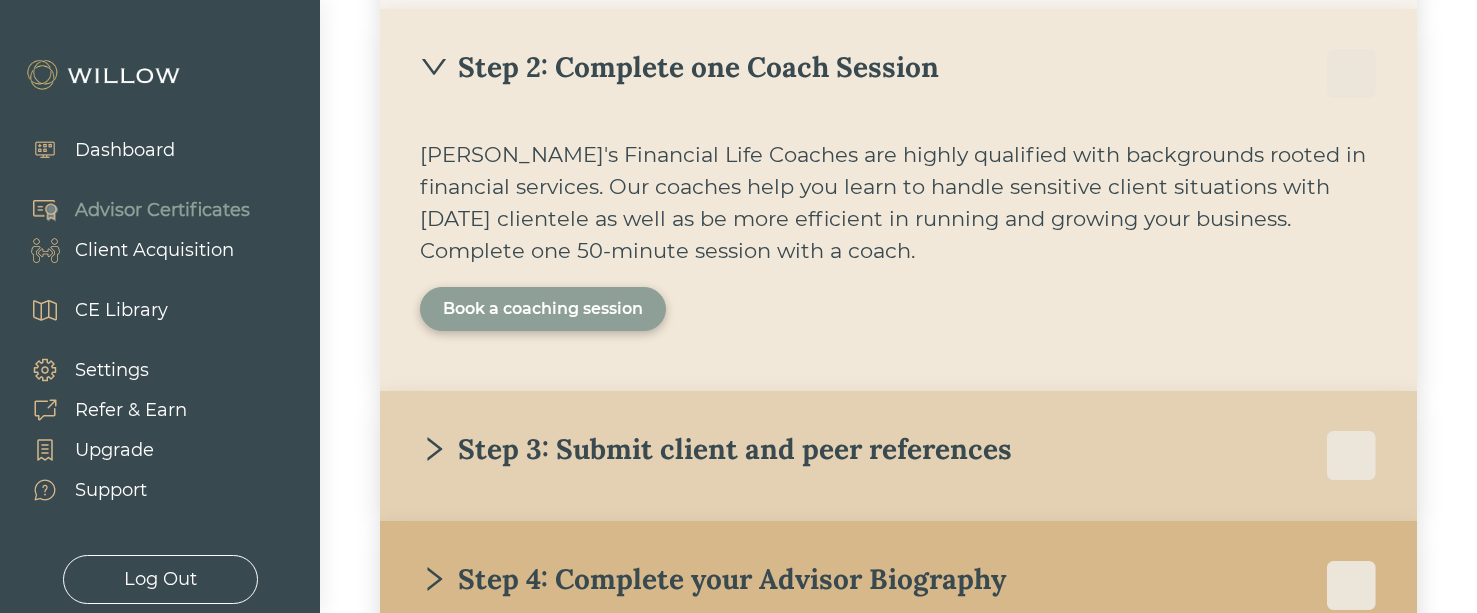 click on "Book a coaching session" at bounding box center [543, 309] 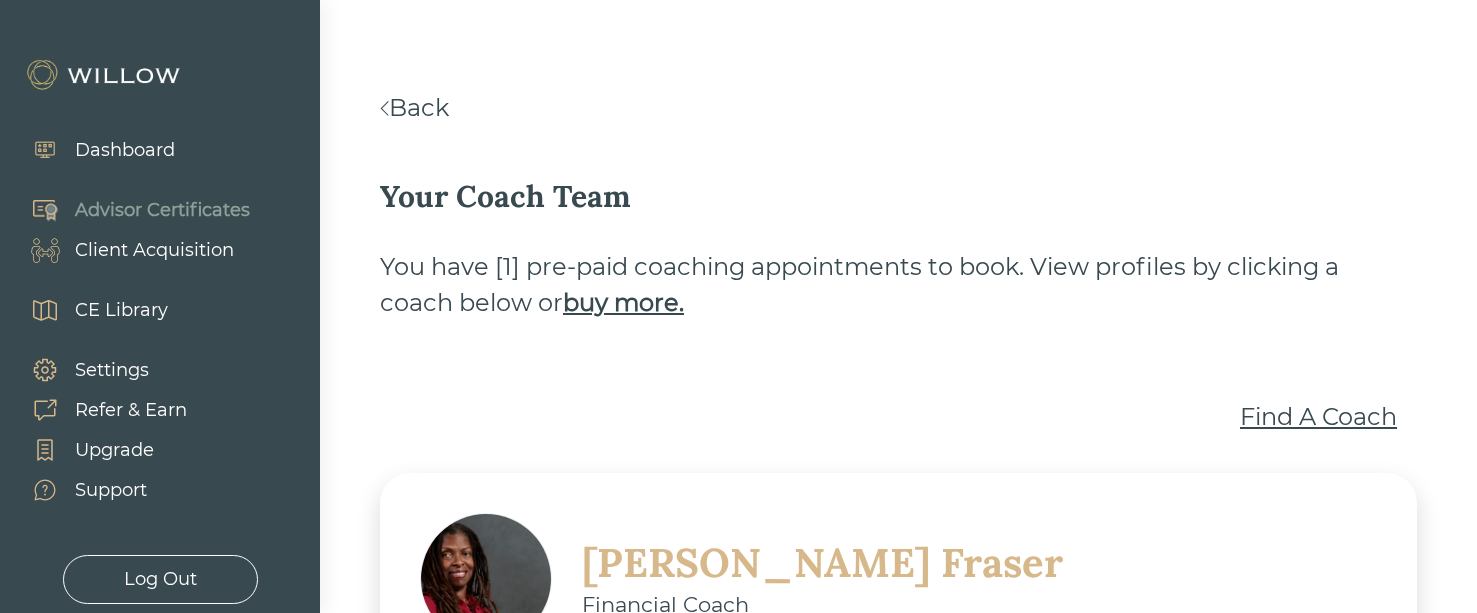 click on "Find A Coach" at bounding box center (1318, 417) 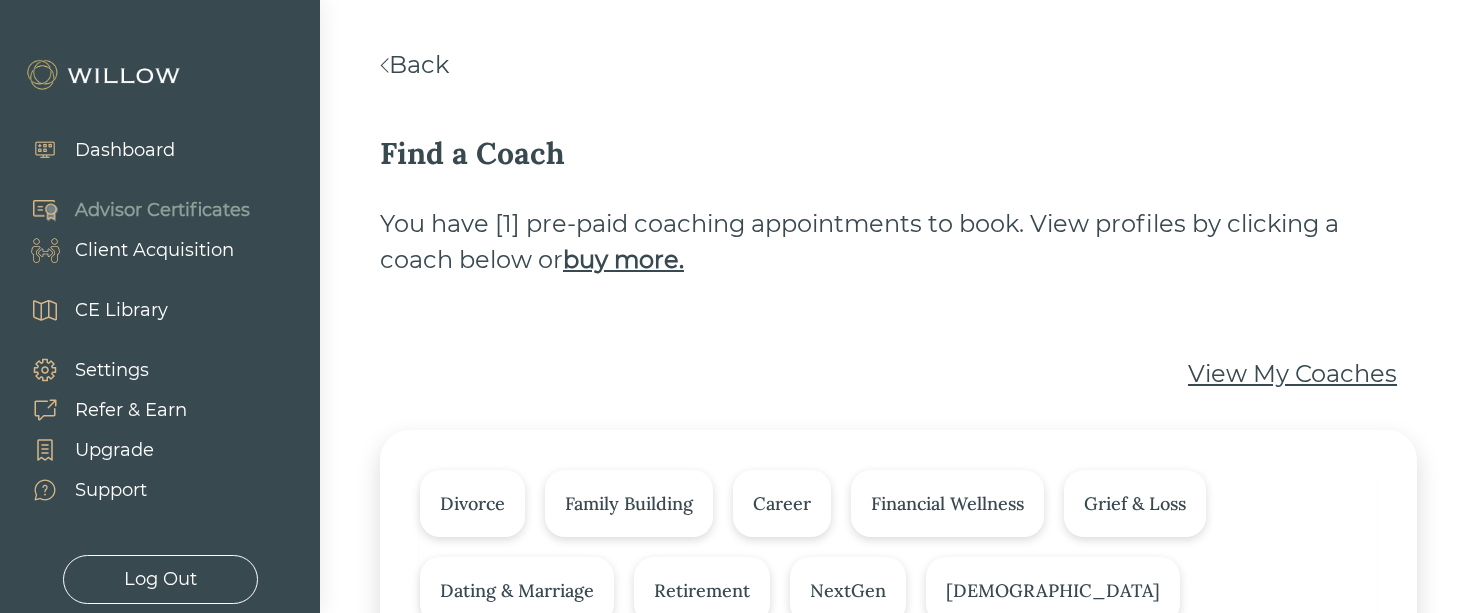 scroll, scrollTop: 0, scrollLeft: 0, axis: both 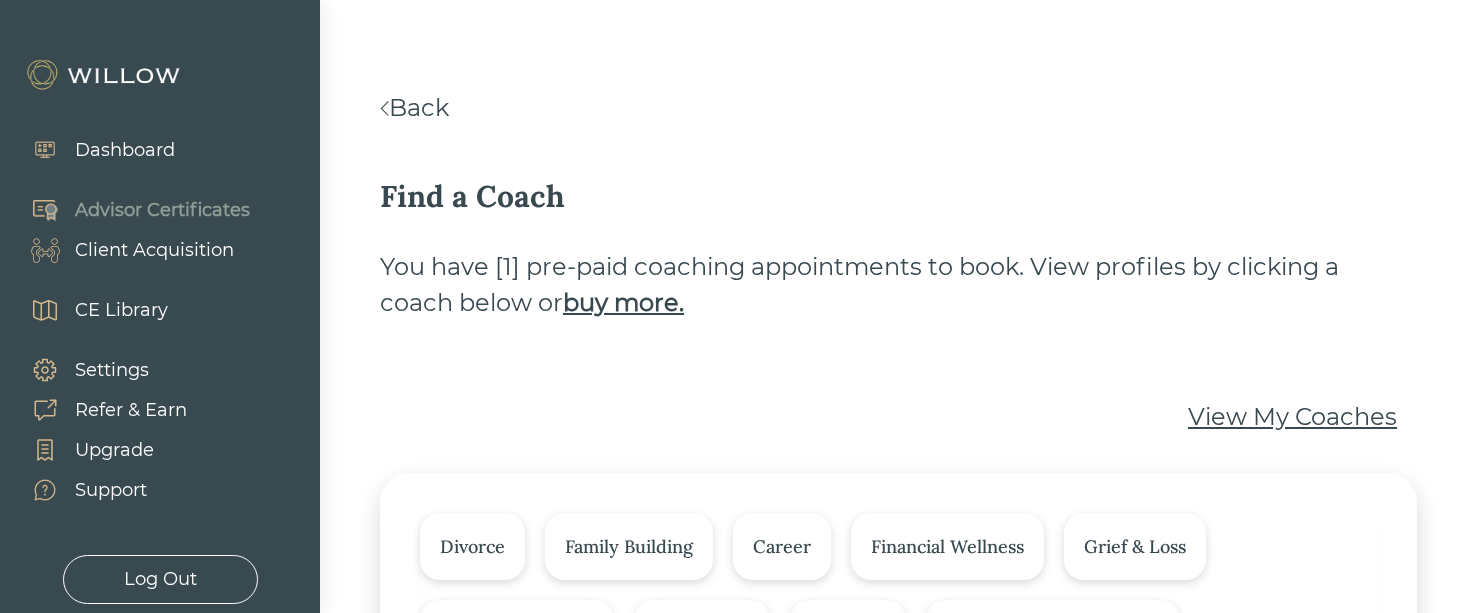 click on "Back" at bounding box center [414, 107] 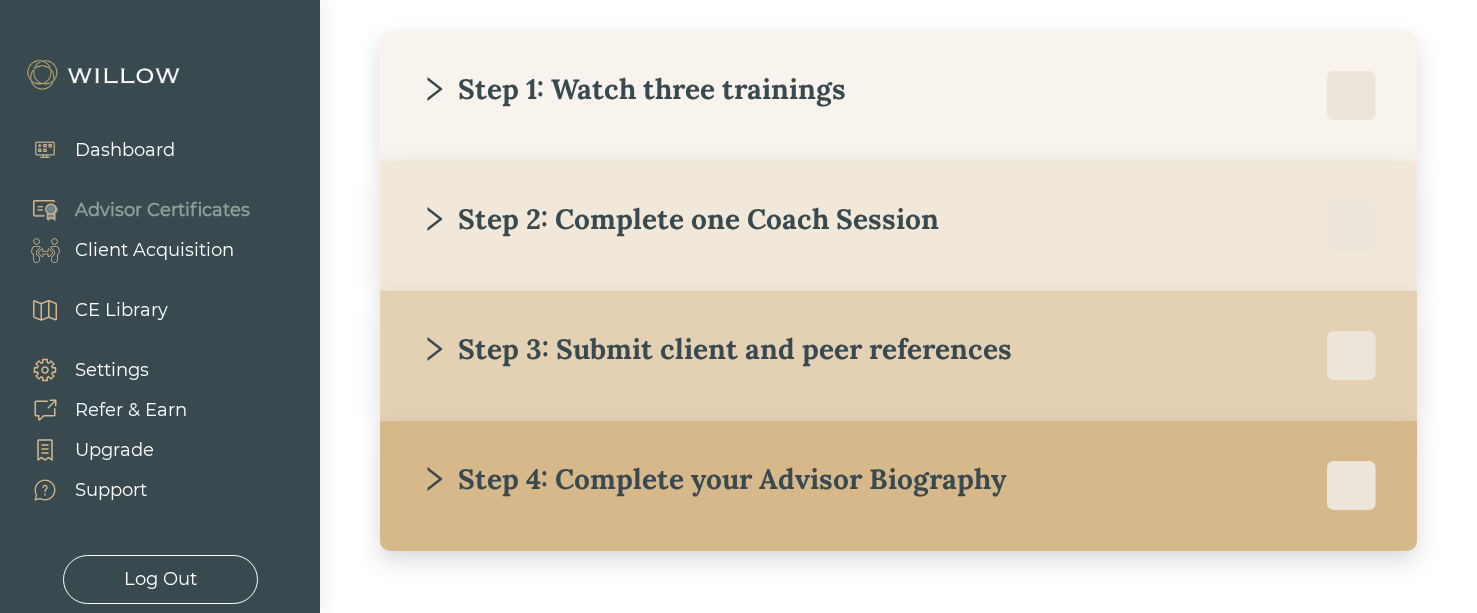 scroll, scrollTop: 411, scrollLeft: 0, axis: vertical 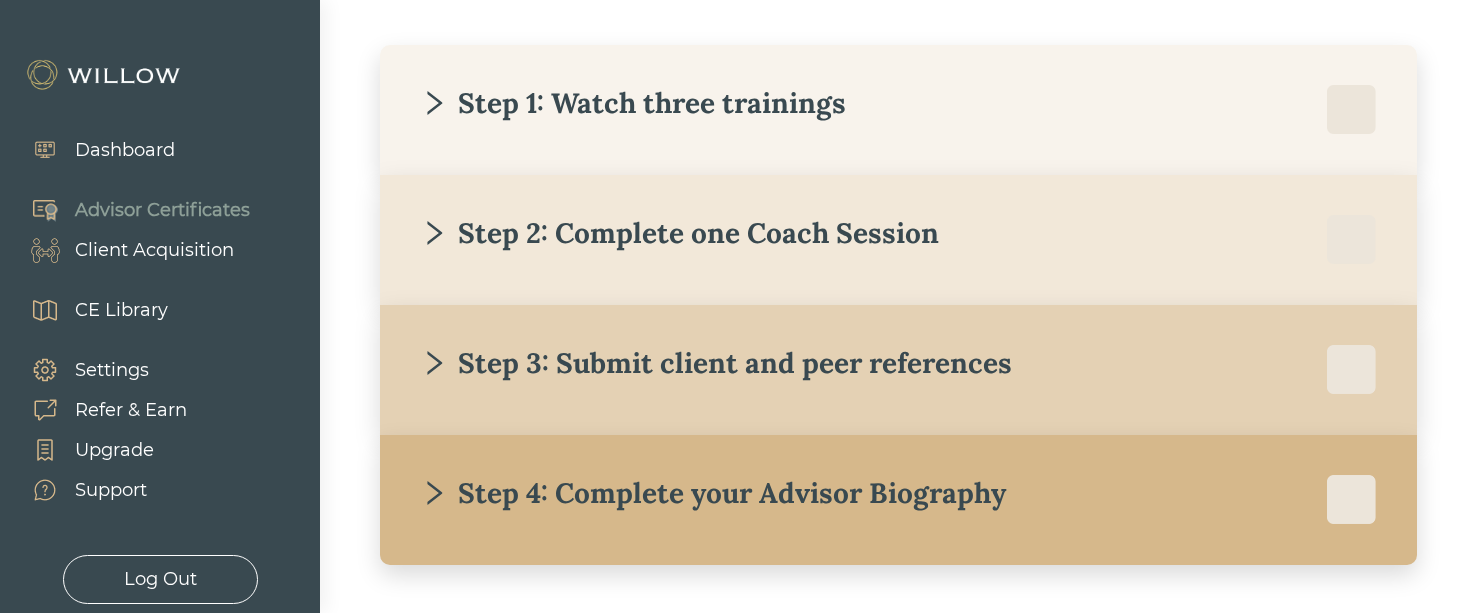 click on "Step 3: Submit client and peer references" at bounding box center [716, 363] 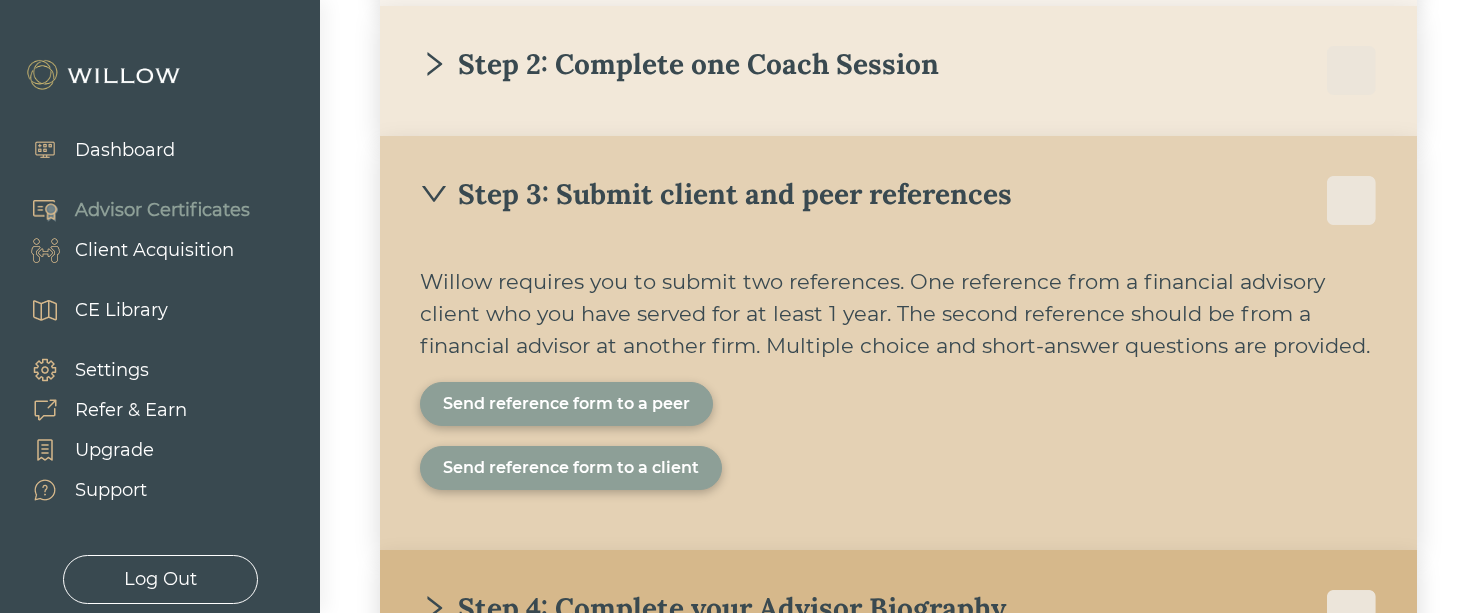 scroll, scrollTop: 577, scrollLeft: 0, axis: vertical 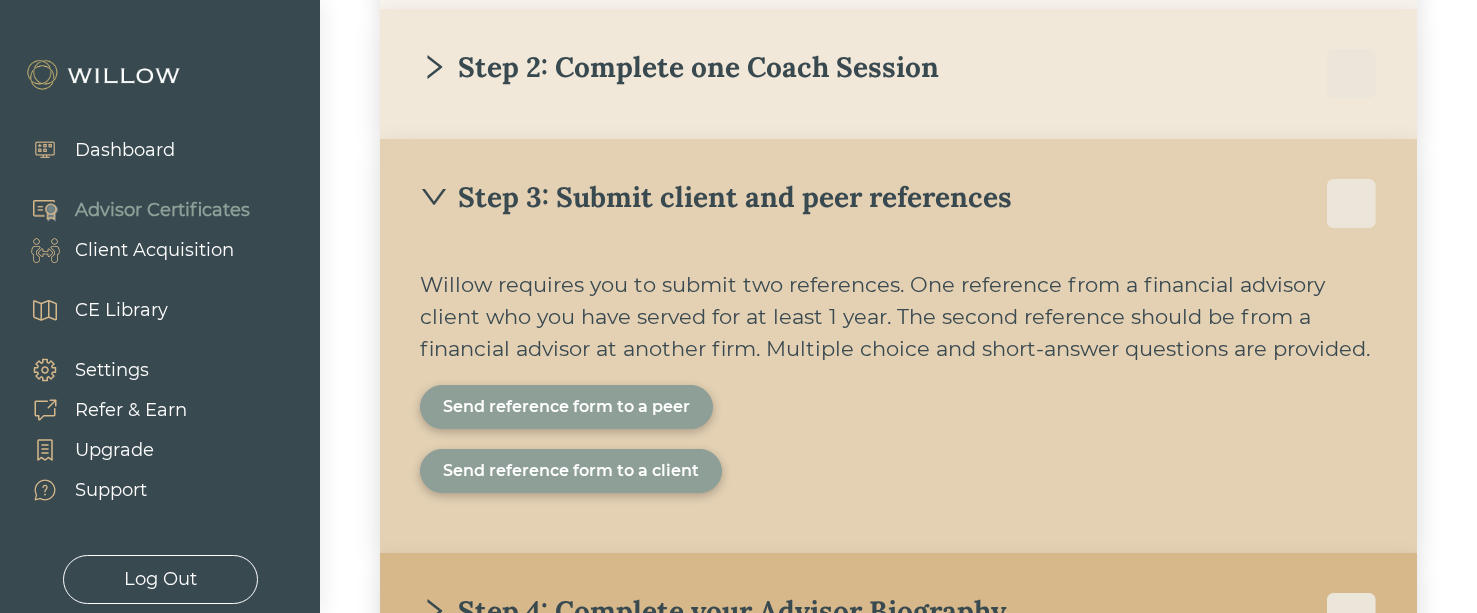 click on "Step 3: Submit client and peer references" at bounding box center [716, 197] 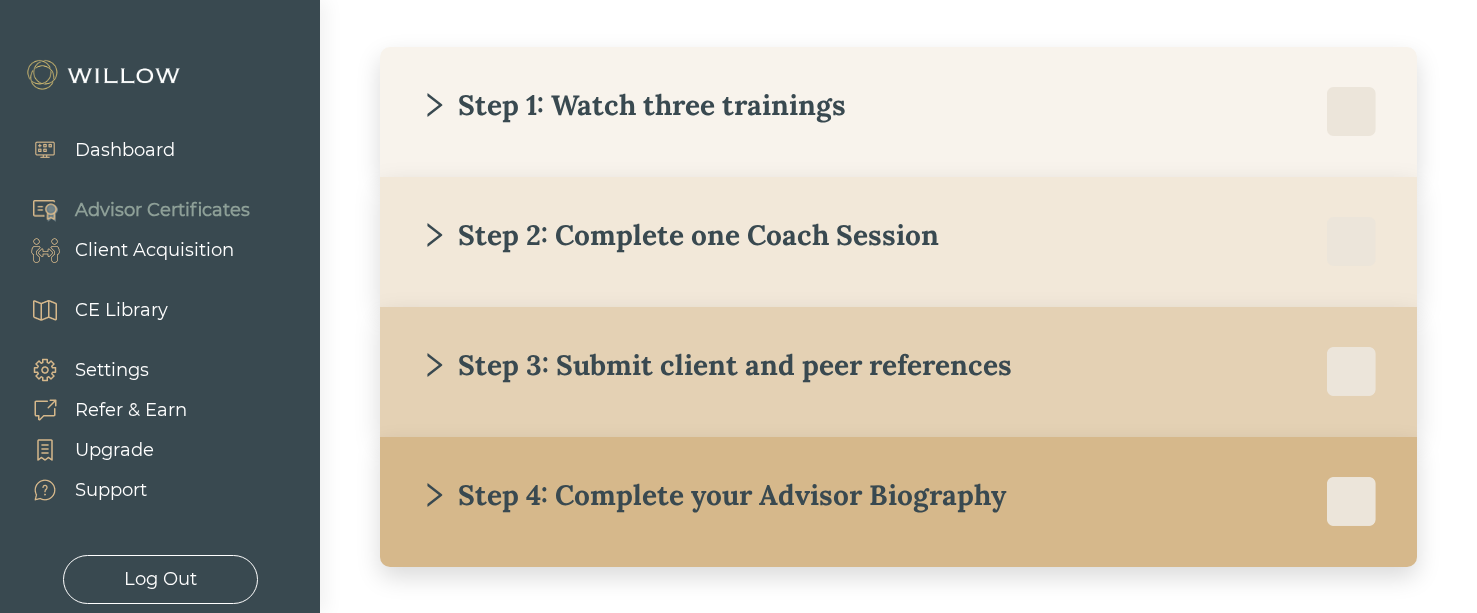 scroll, scrollTop: 418, scrollLeft: 0, axis: vertical 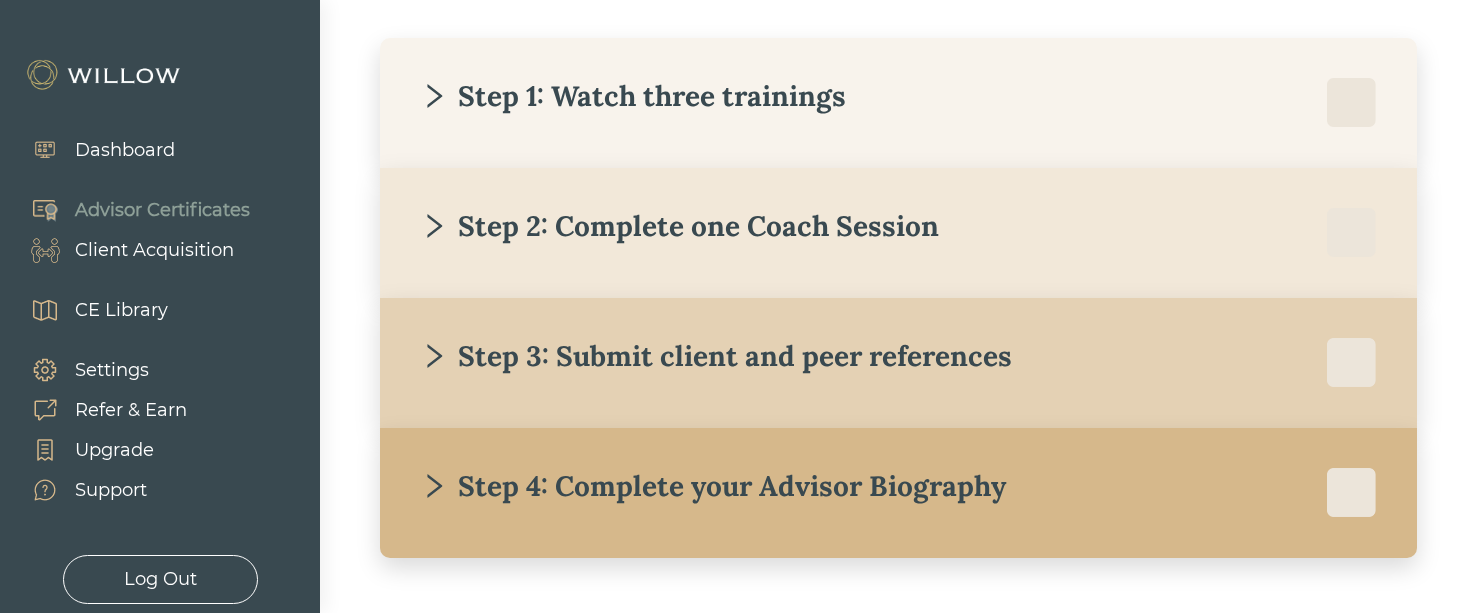 click on "Client Acquisition" at bounding box center [154, 250] 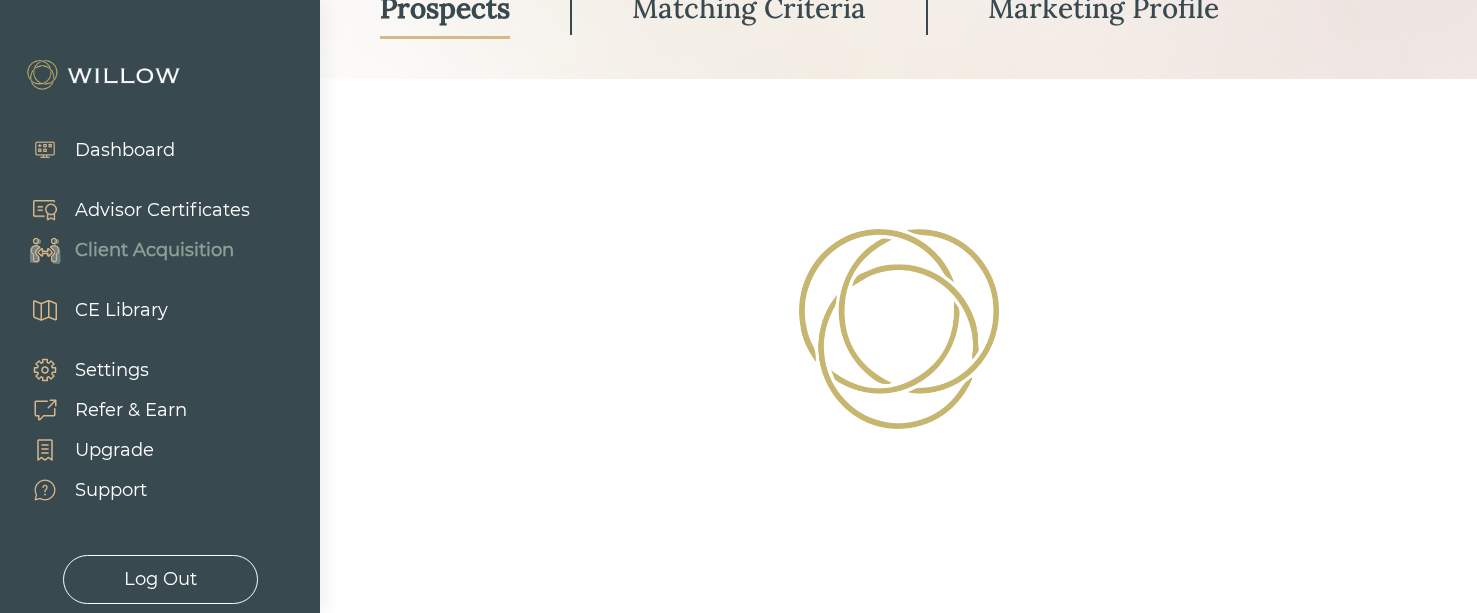 scroll, scrollTop: 239, scrollLeft: 0, axis: vertical 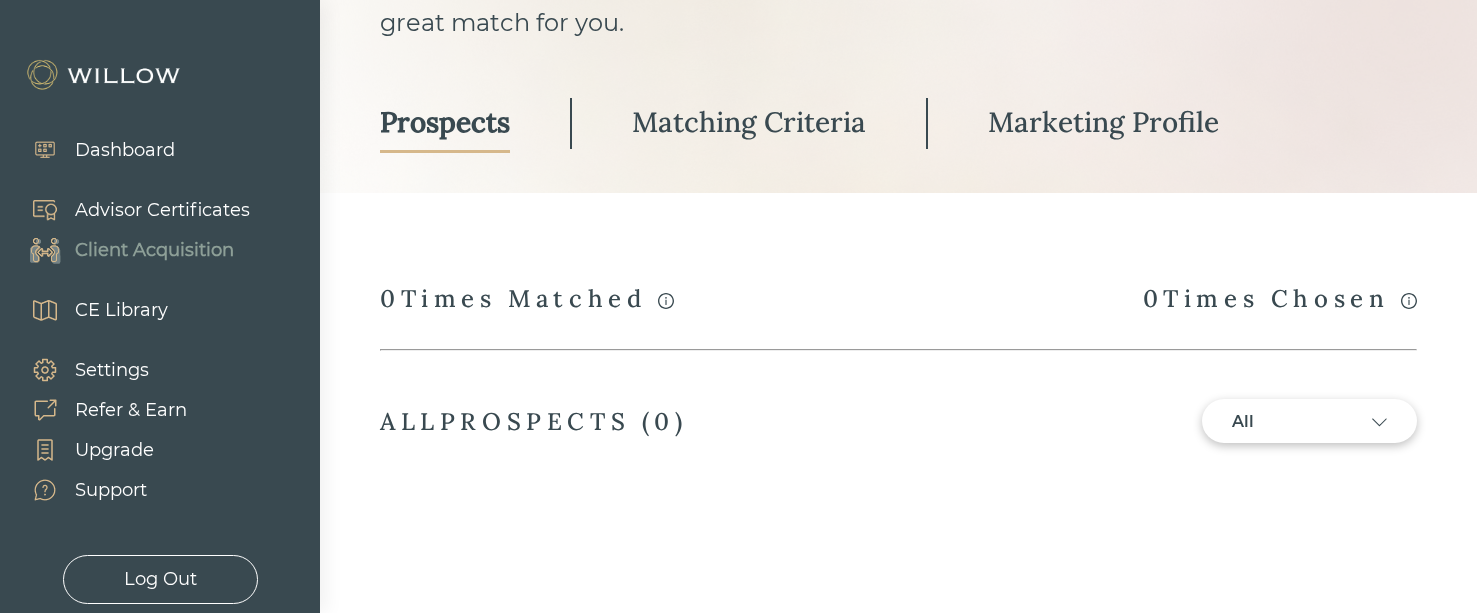 click on "Matching Criteria" at bounding box center [749, 122] 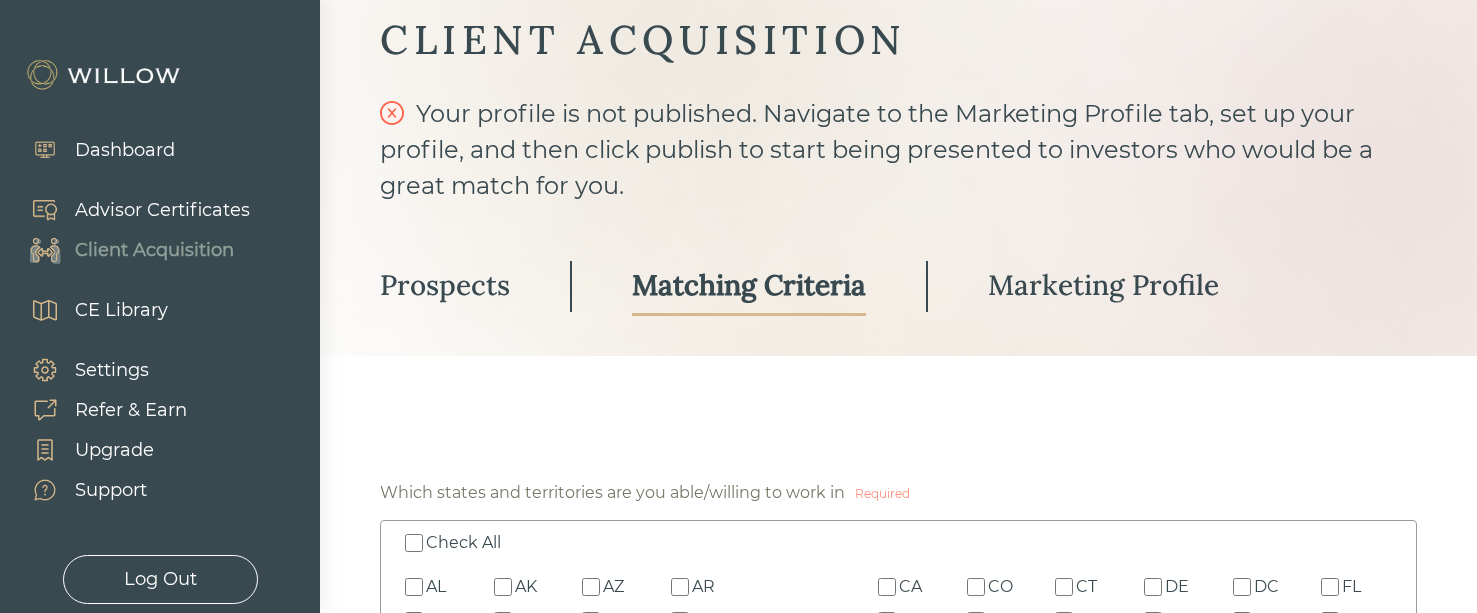 scroll, scrollTop: 75, scrollLeft: 0, axis: vertical 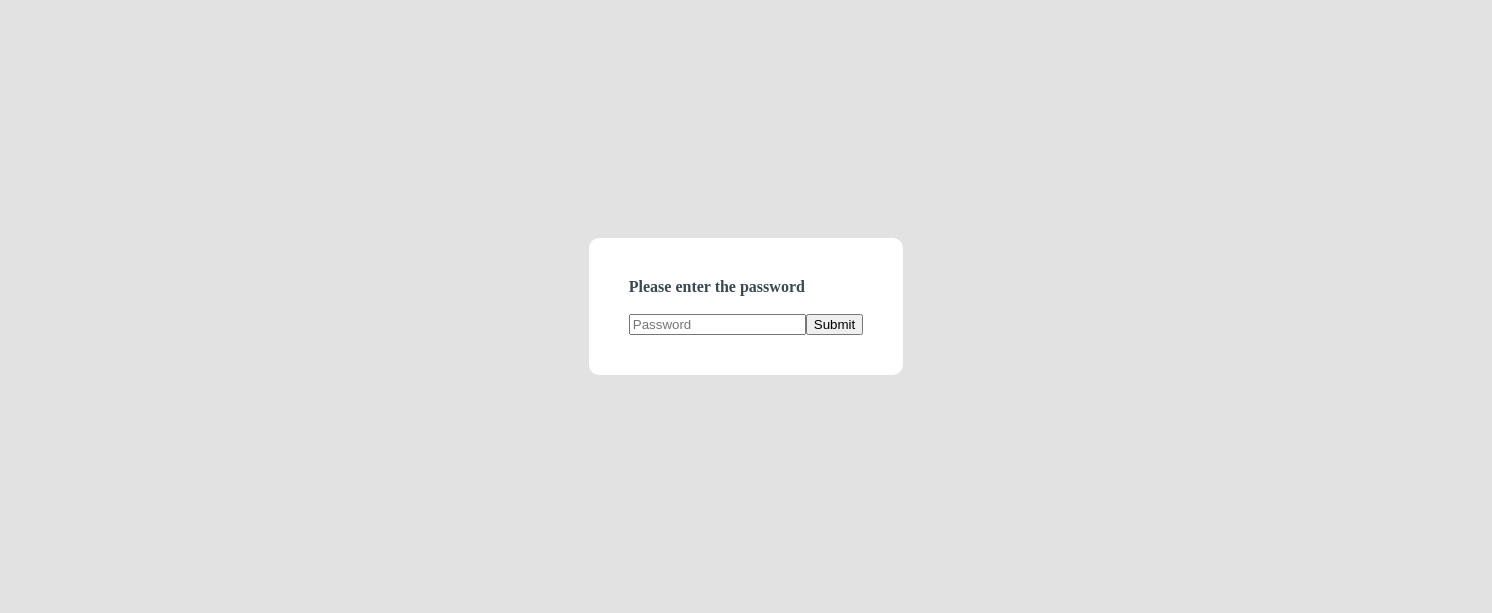 click at bounding box center [717, 324] 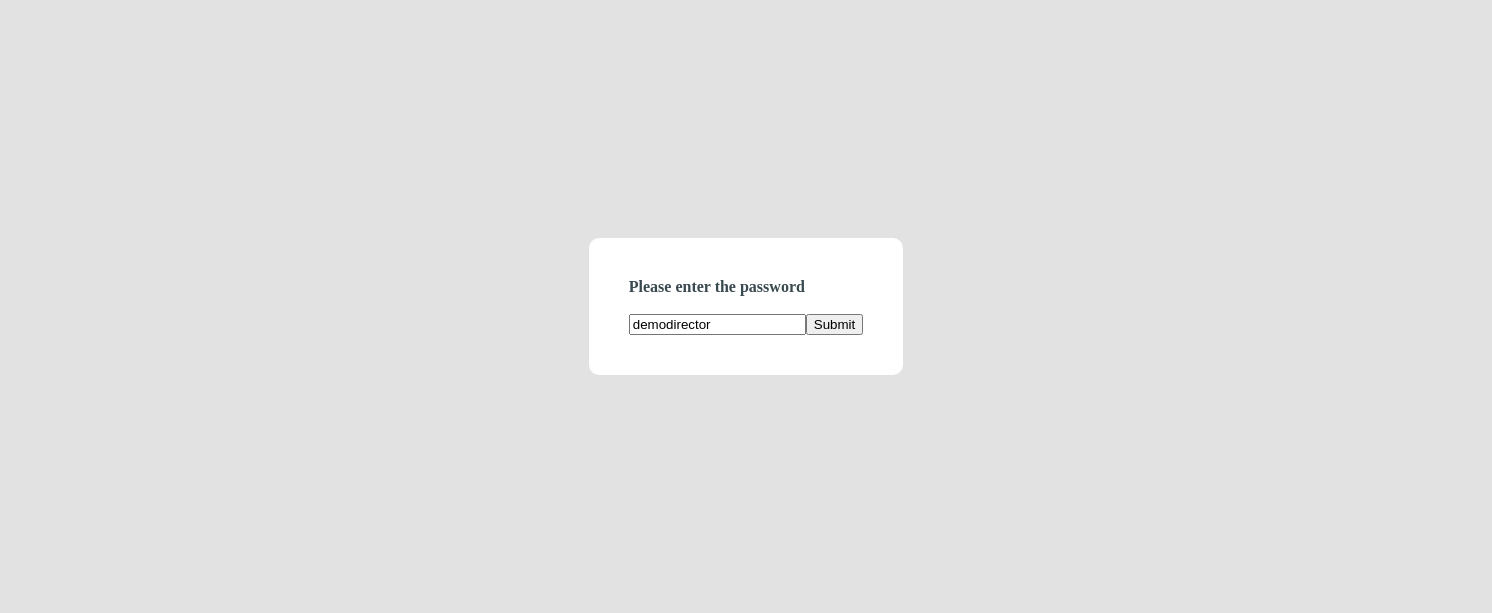 type on "demodirectory" 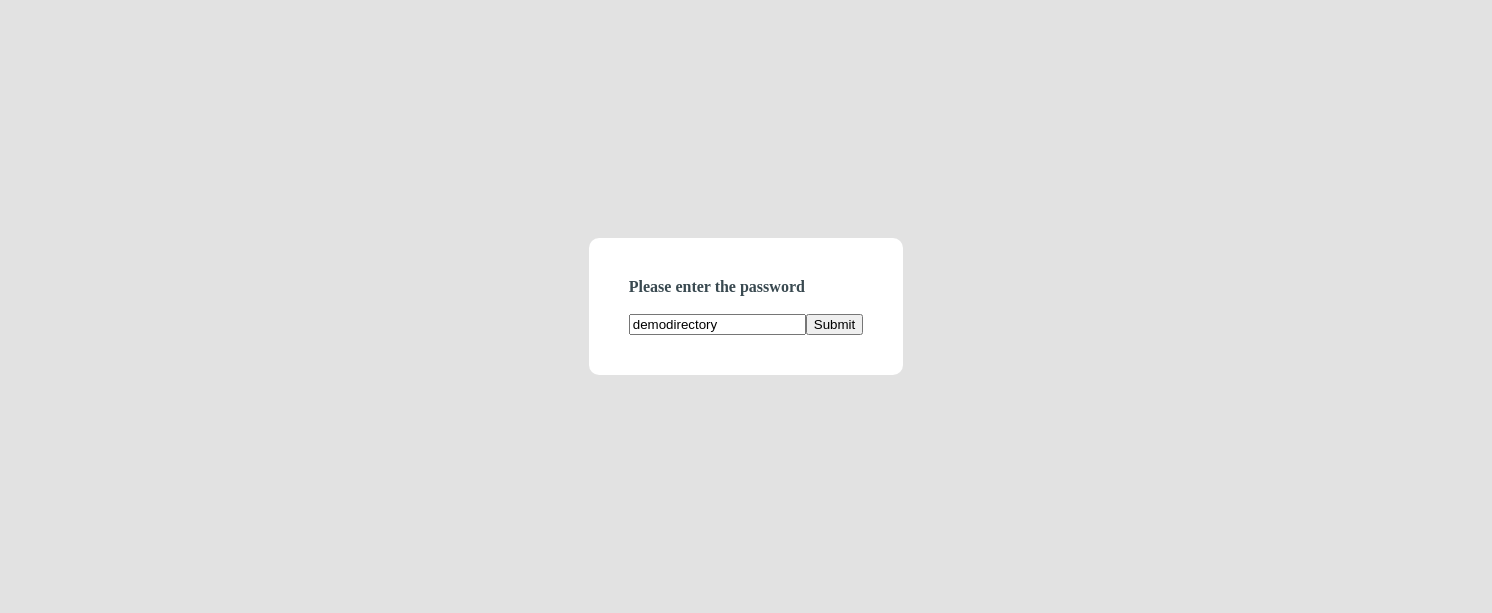 click on "Submit" at bounding box center [834, 324] 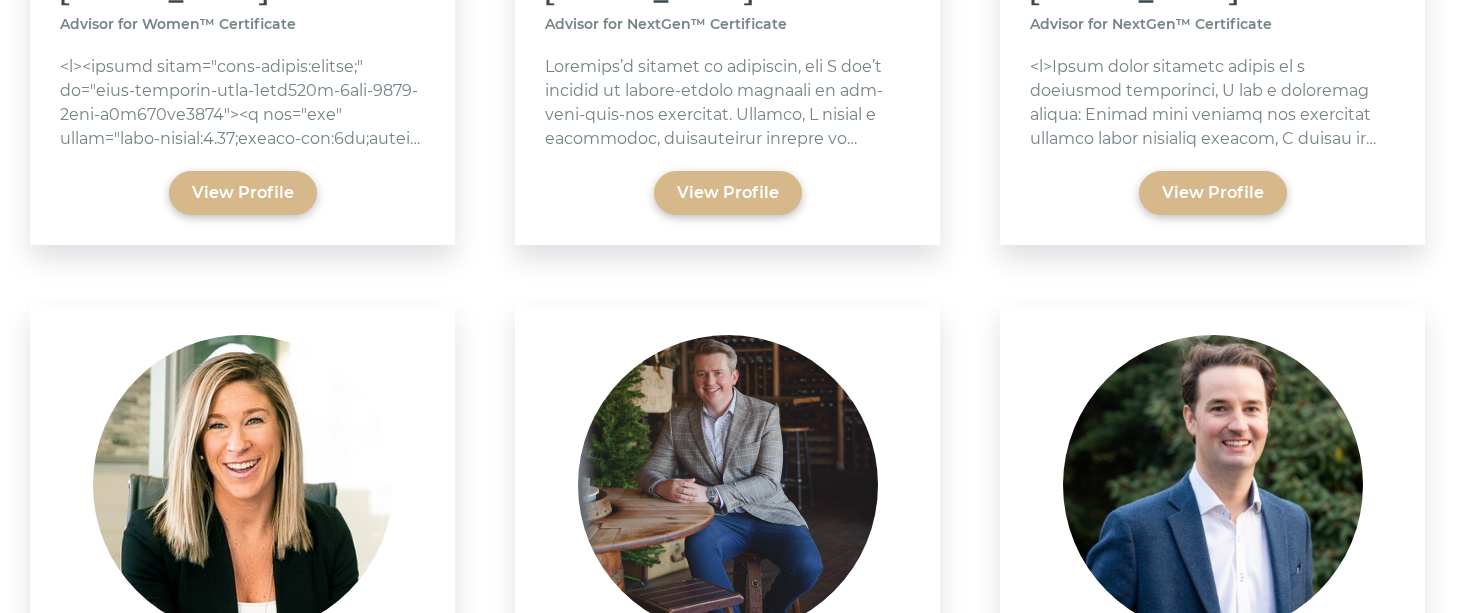 scroll, scrollTop: 5759, scrollLeft: 0, axis: vertical 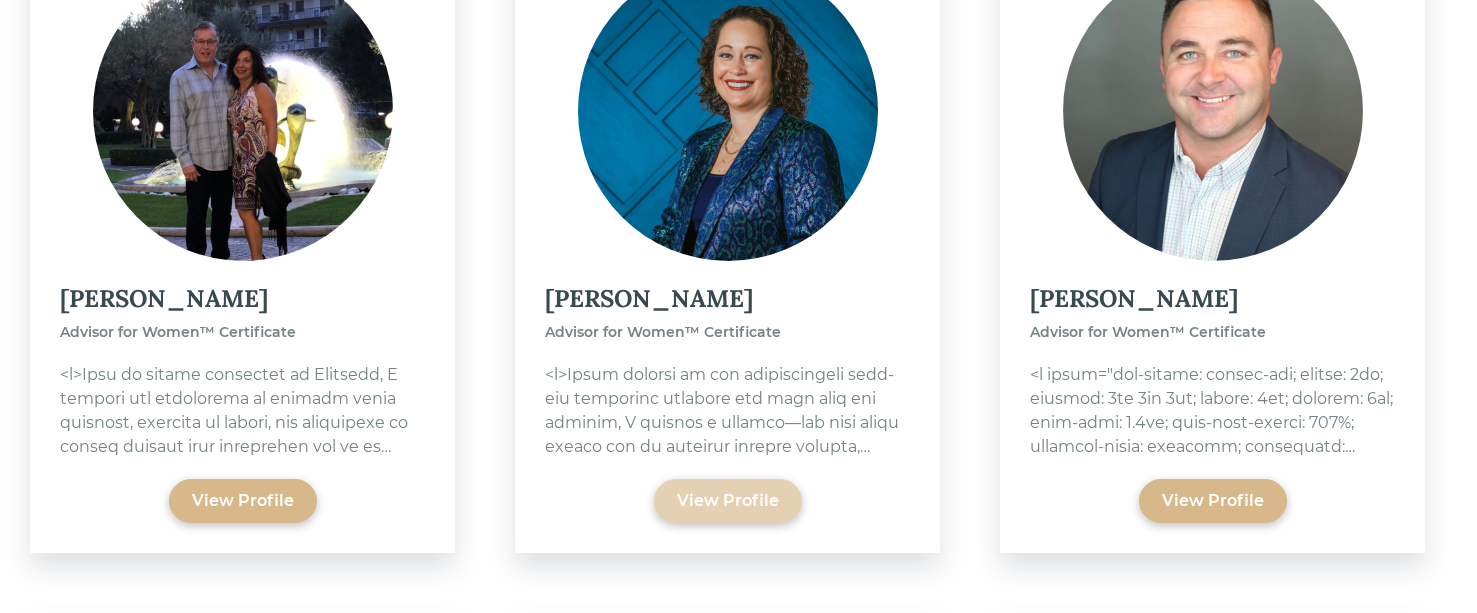 click on "View Profile" at bounding box center [728, 501] 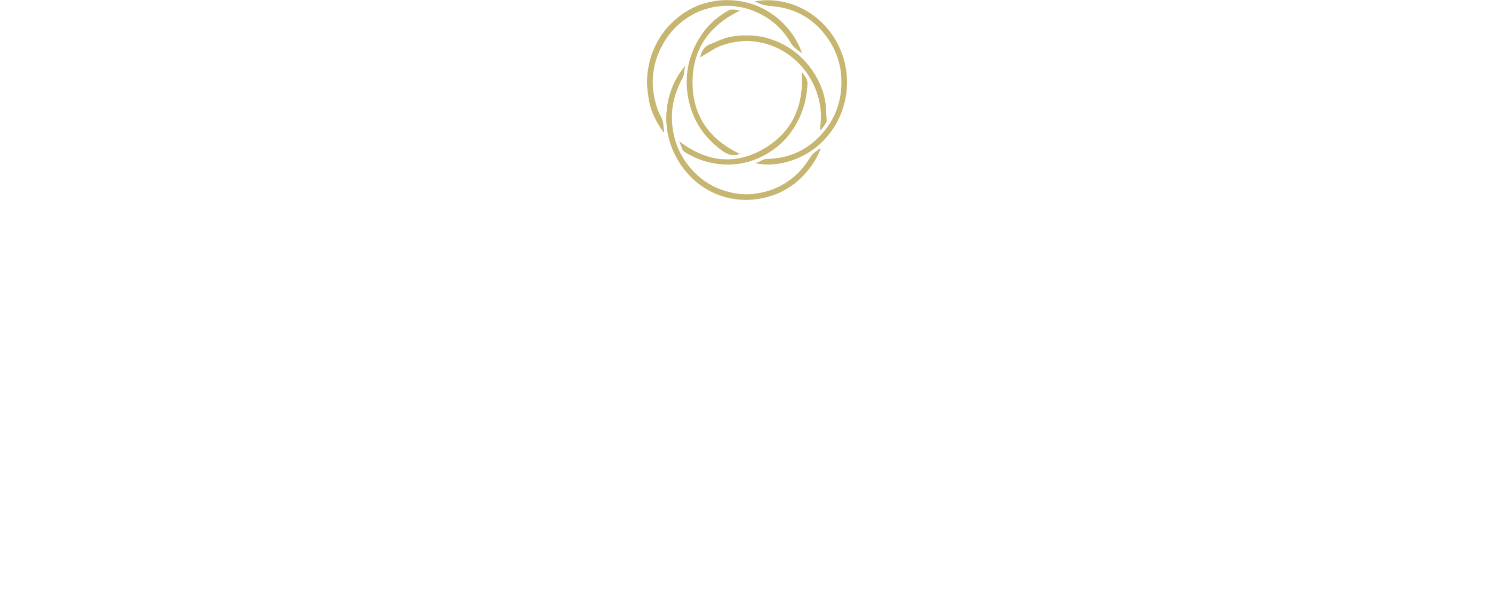 scroll, scrollTop: 0, scrollLeft: 0, axis: both 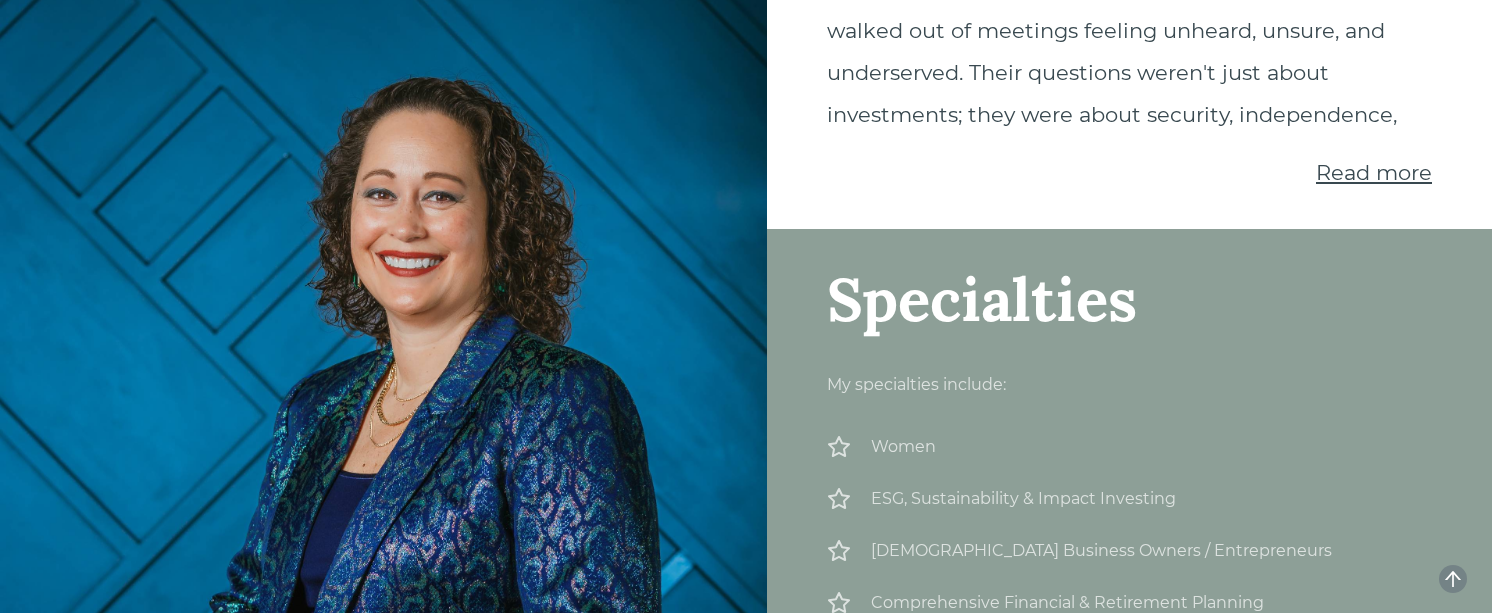 click on "Read more" at bounding box center [1374, 172] 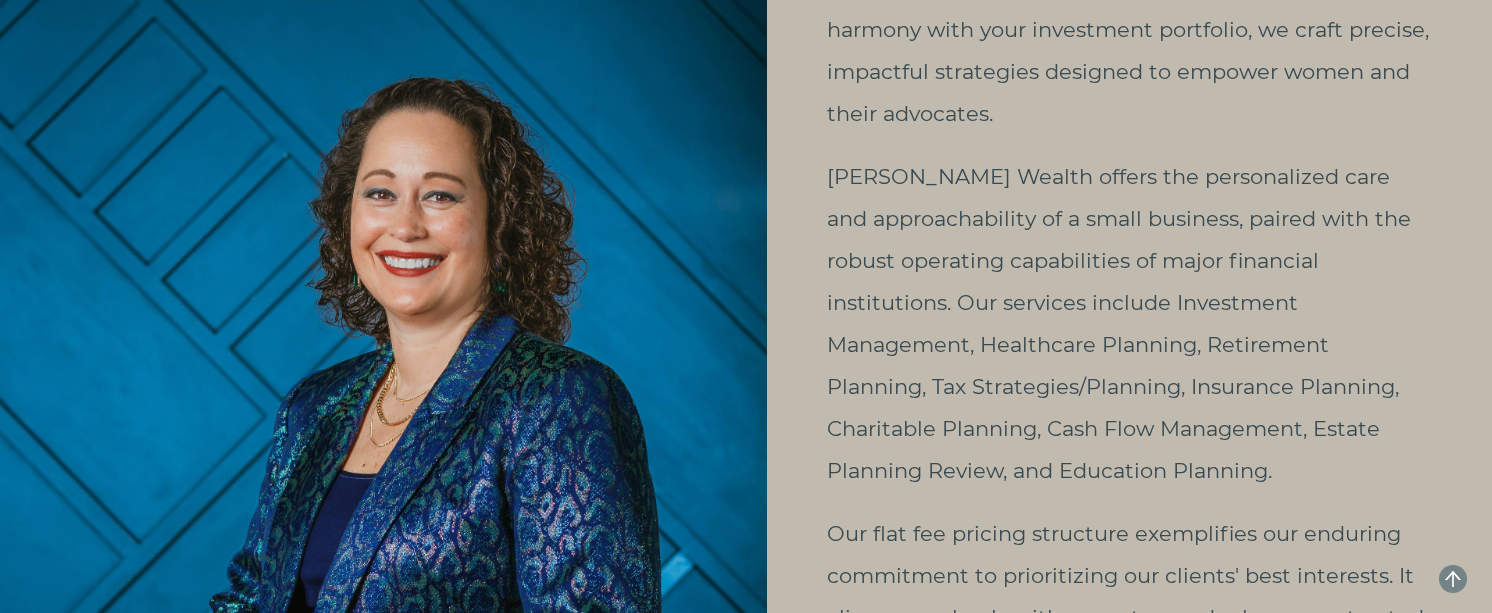 click on "Read more" at bounding box center (1374, -1382) 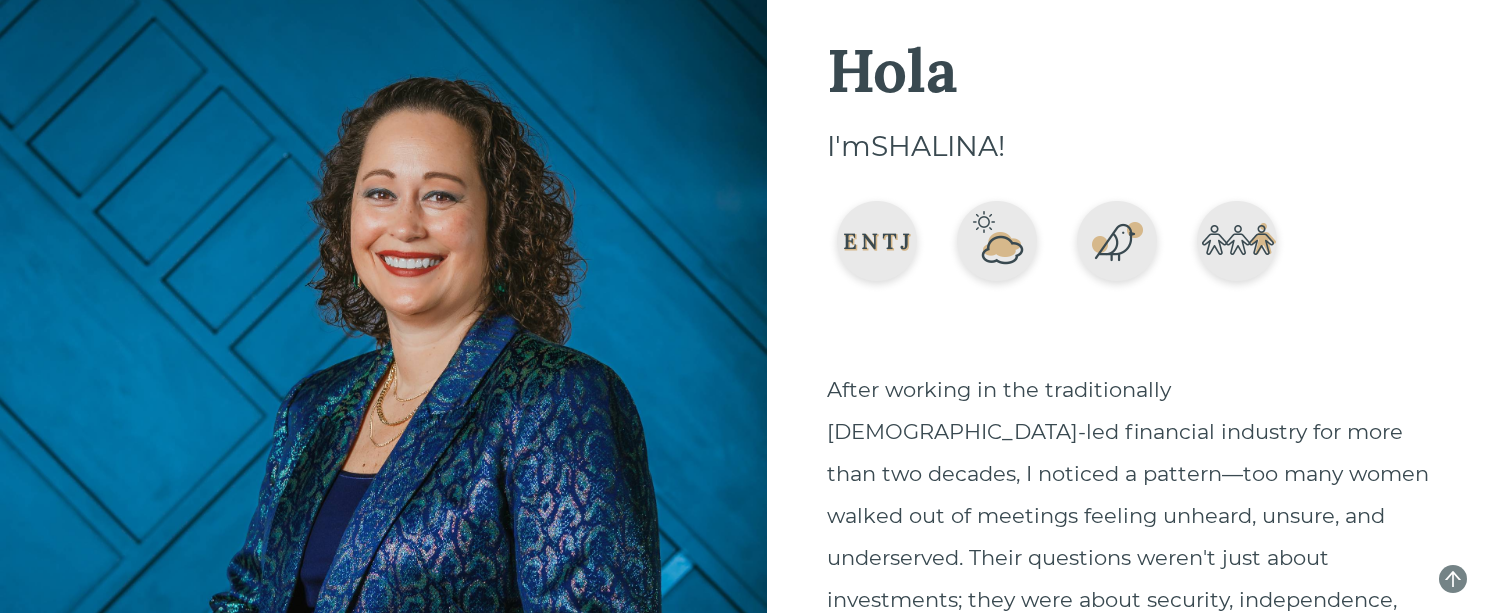 scroll, scrollTop: 61, scrollLeft: 0, axis: vertical 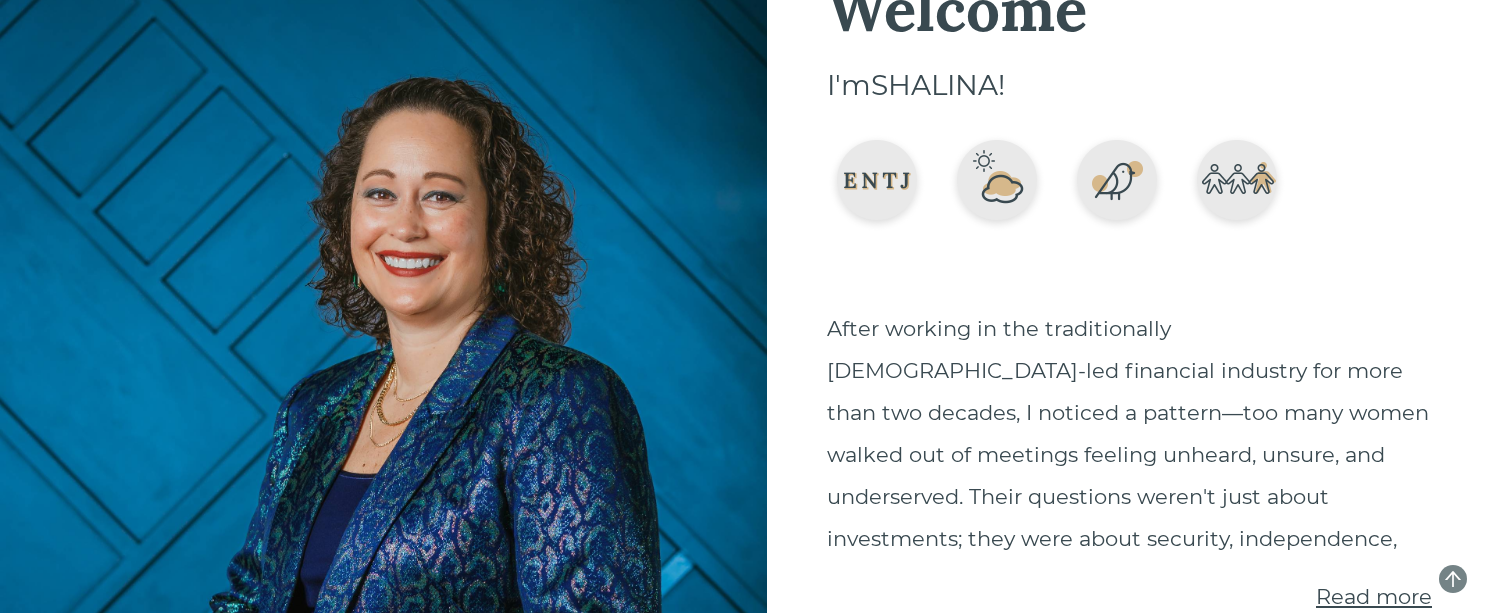 click on "Read more" at bounding box center (1374, 596) 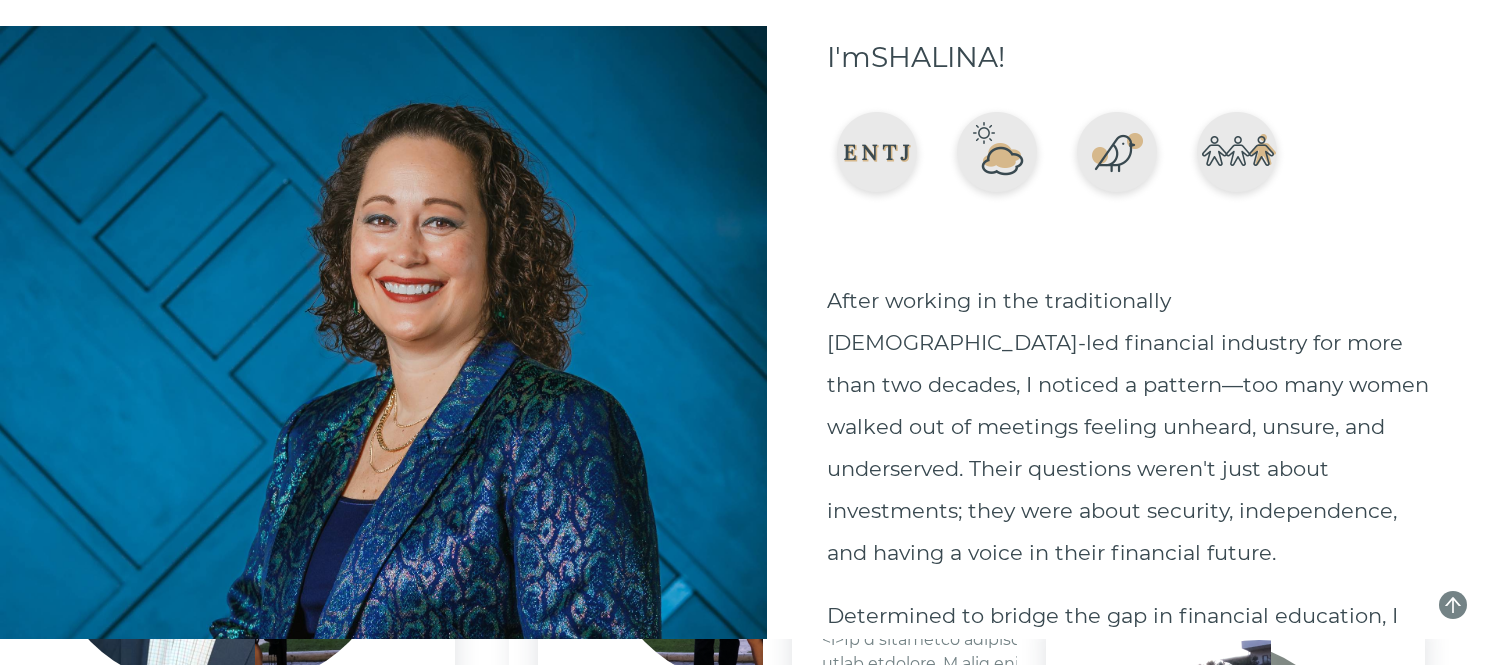 scroll, scrollTop: 0, scrollLeft: 0, axis: both 